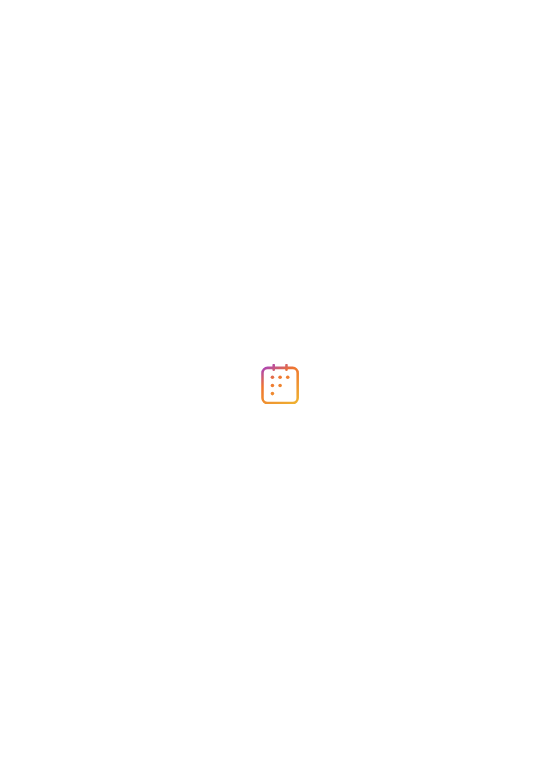 scroll, scrollTop: 0, scrollLeft: 0, axis: both 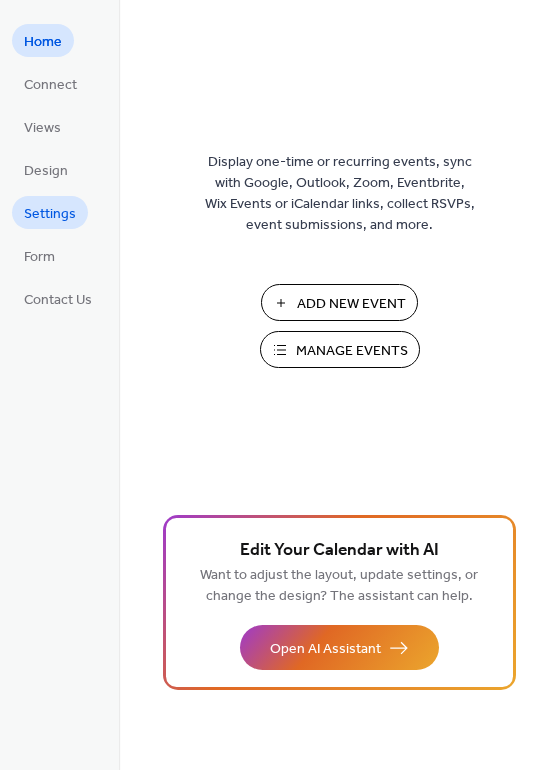 click on "Settings" at bounding box center (50, 214) 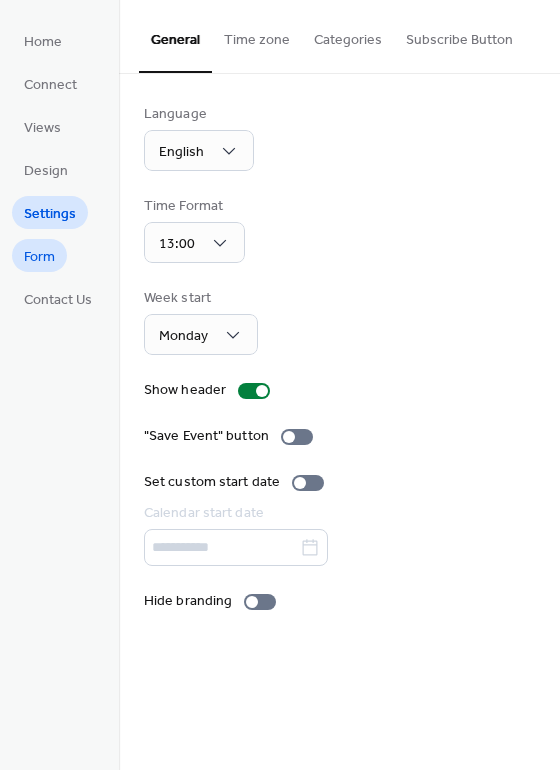 click on "Form" at bounding box center [39, 257] 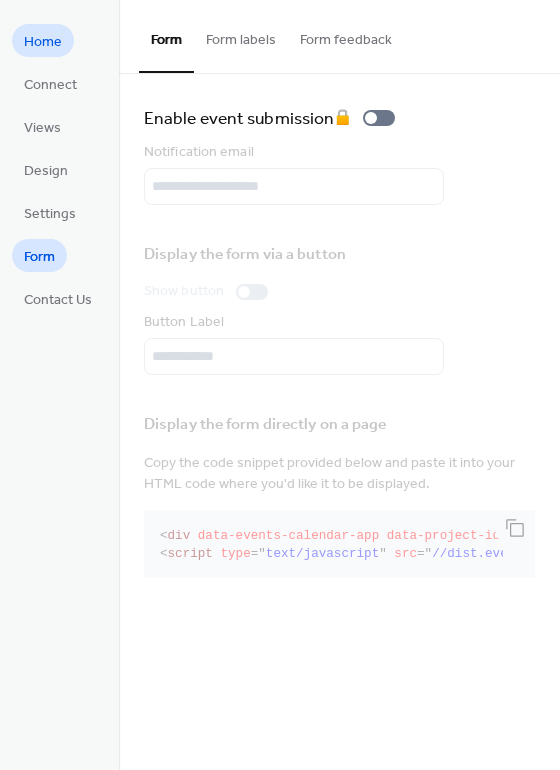 click on "Home" at bounding box center (43, 42) 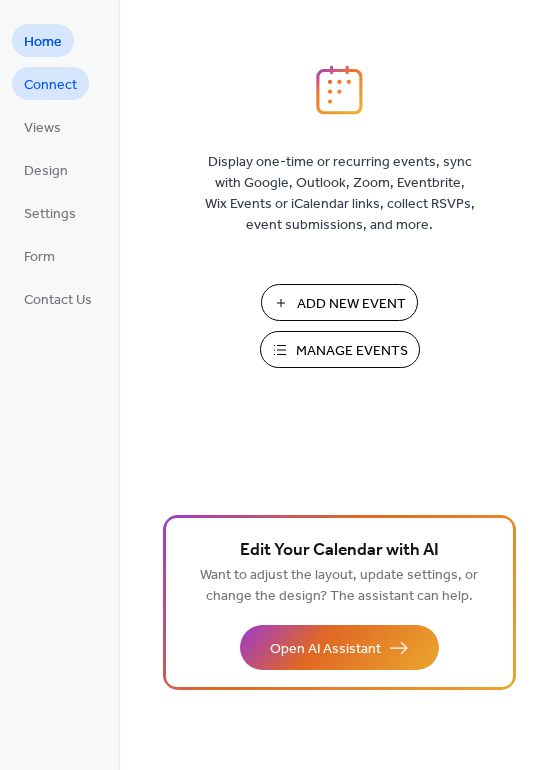 click on "Connect" at bounding box center (50, 85) 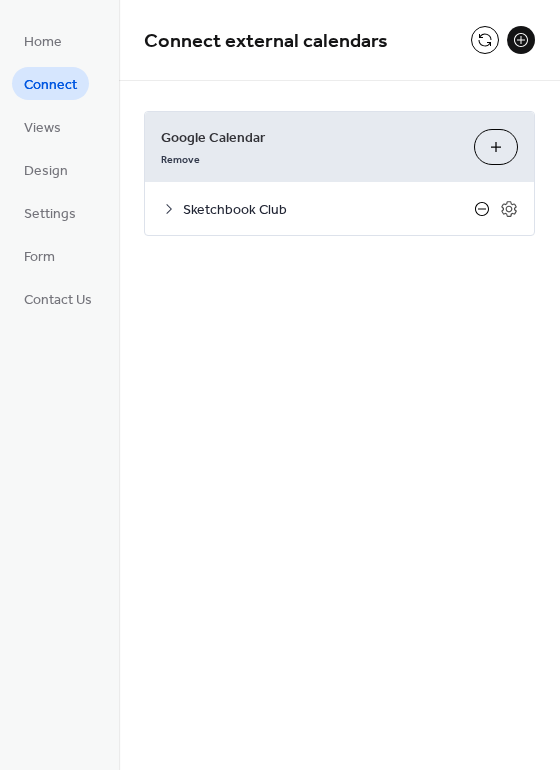click 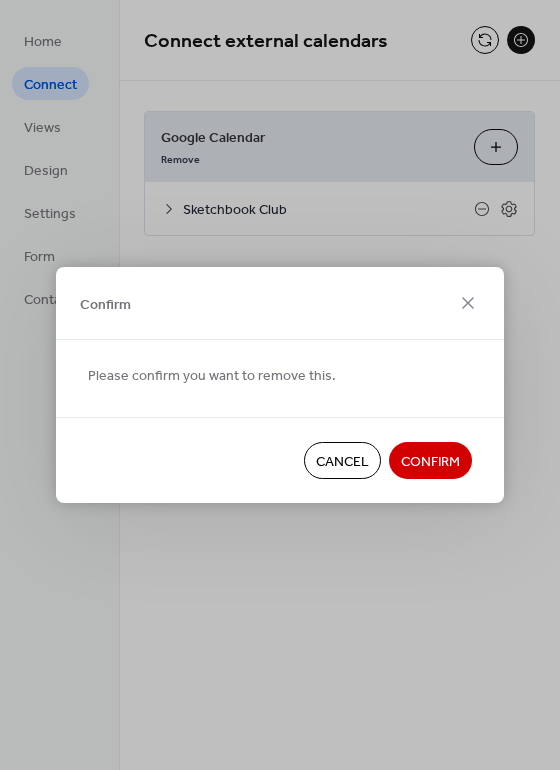 click on "Confirm" at bounding box center [430, 462] 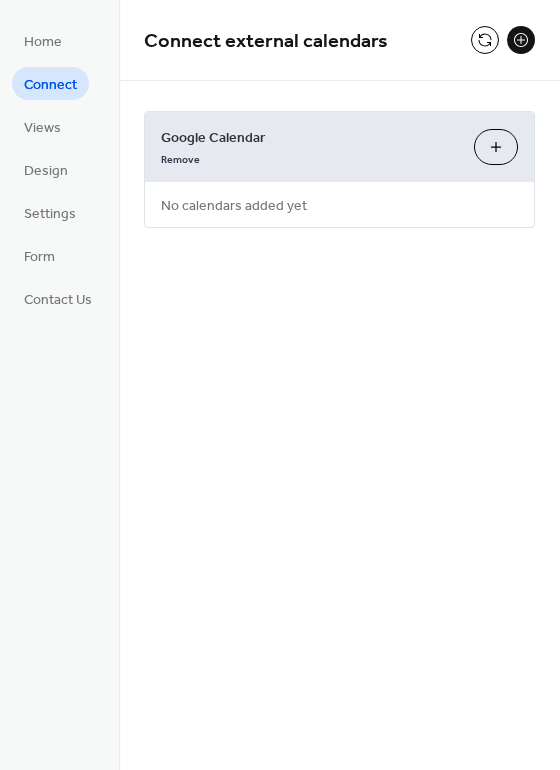 click on "Choose Calendars" at bounding box center [496, 147] 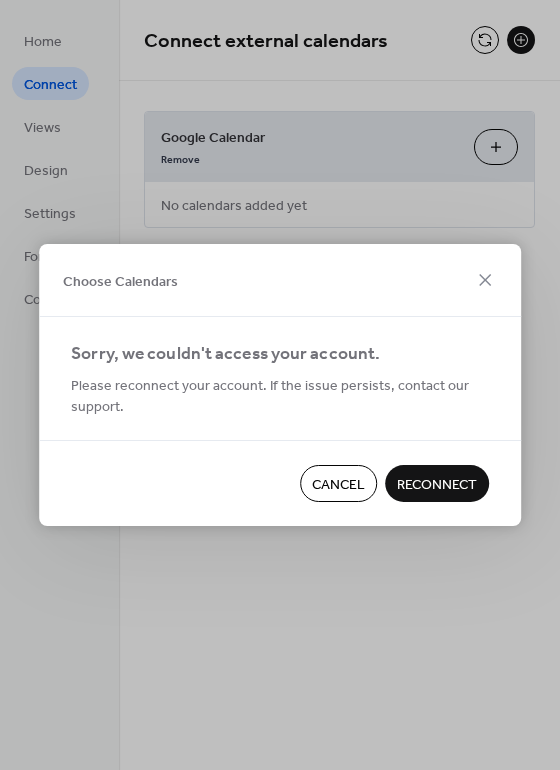 click on "Reconnect" at bounding box center [437, 485] 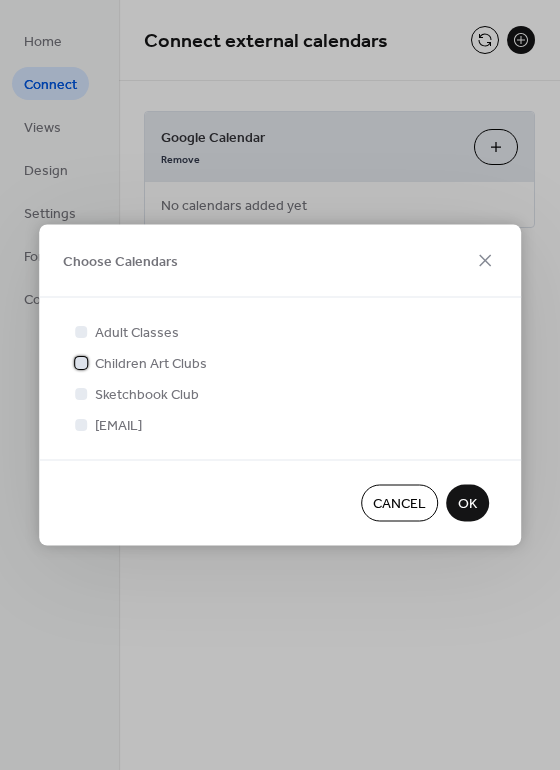 click at bounding box center [81, 362] 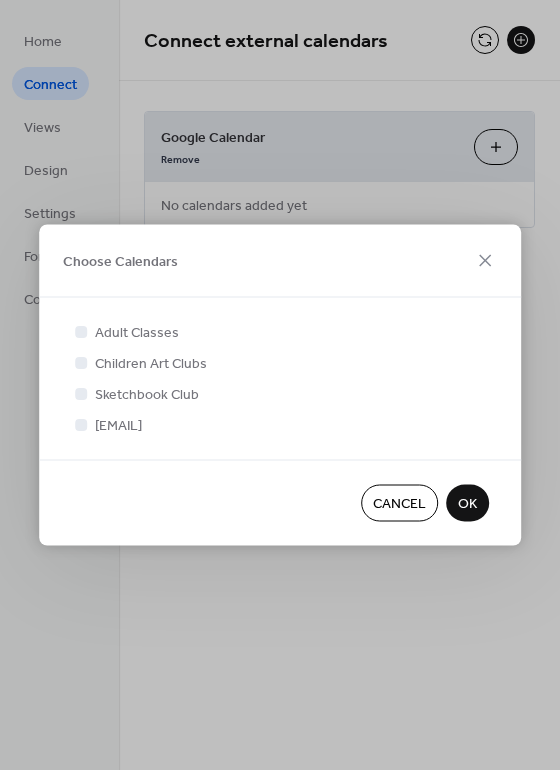 click on "OK" at bounding box center (467, 504) 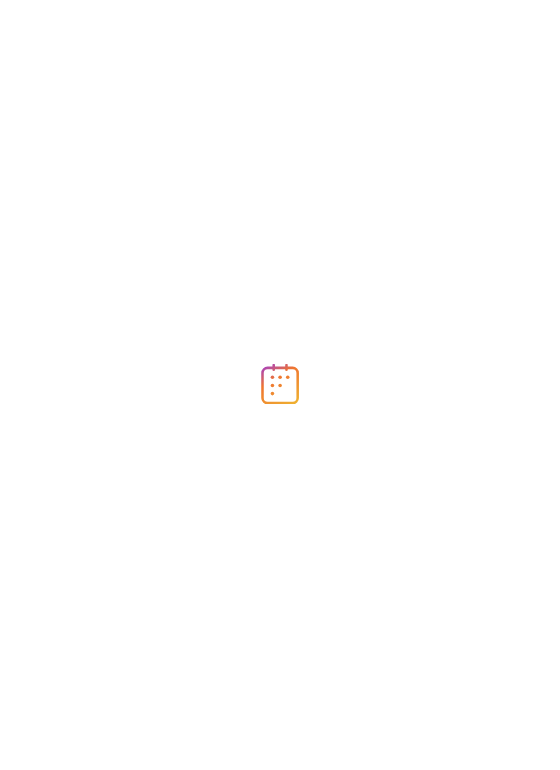 scroll, scrollTop: 0, scrollLeft: 0, axis: both 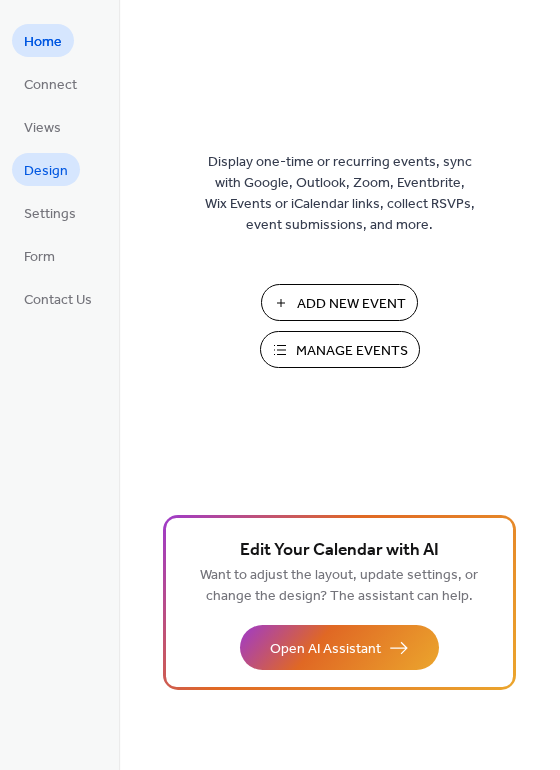 click on "Design" at bounding box center (46, 171) 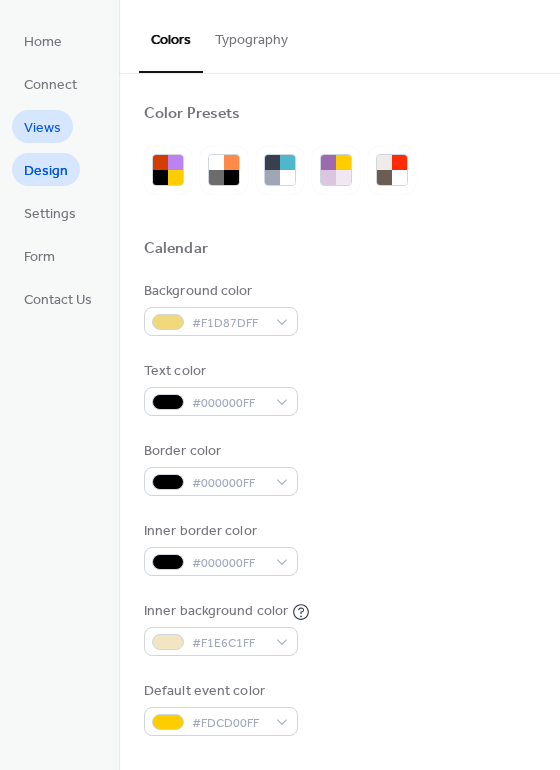 click on "Views" at bounding box center (42, 128) 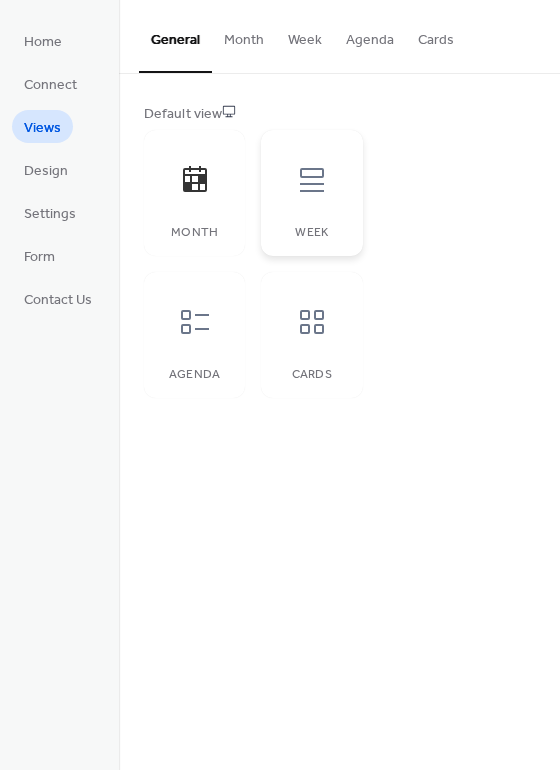 click at bounding box center [312, 180] 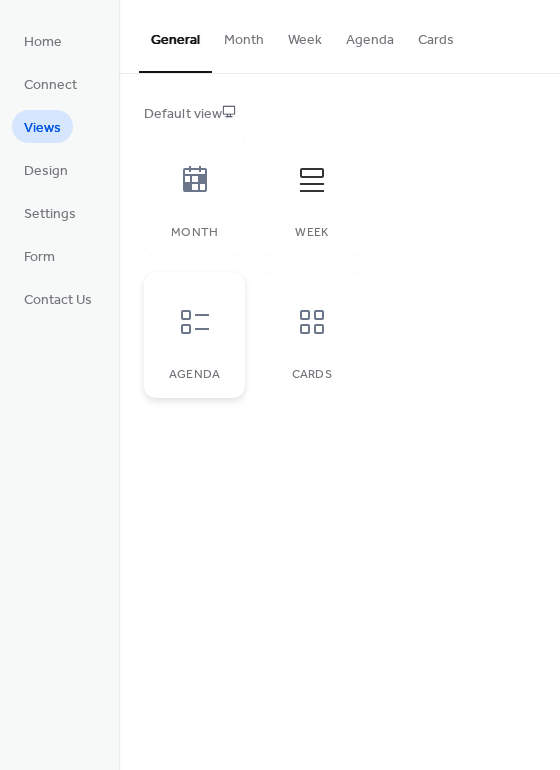 click 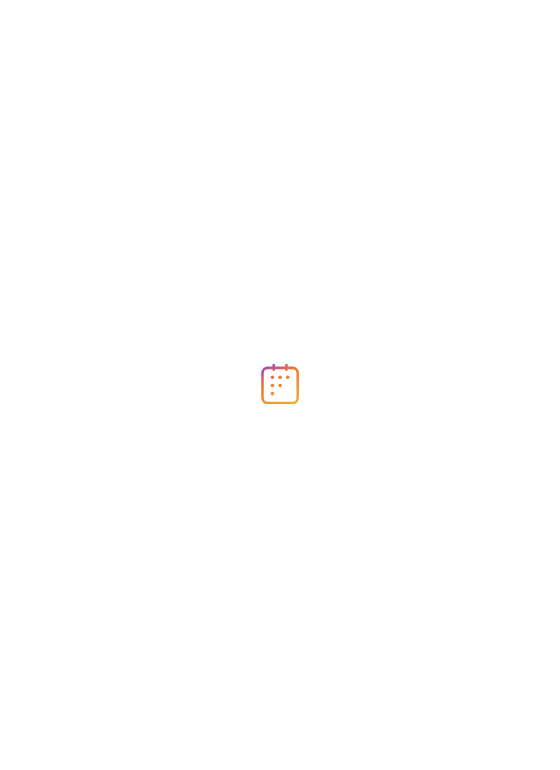 scroll, scrollTop: 0, scrollLeft: 0, axis: both 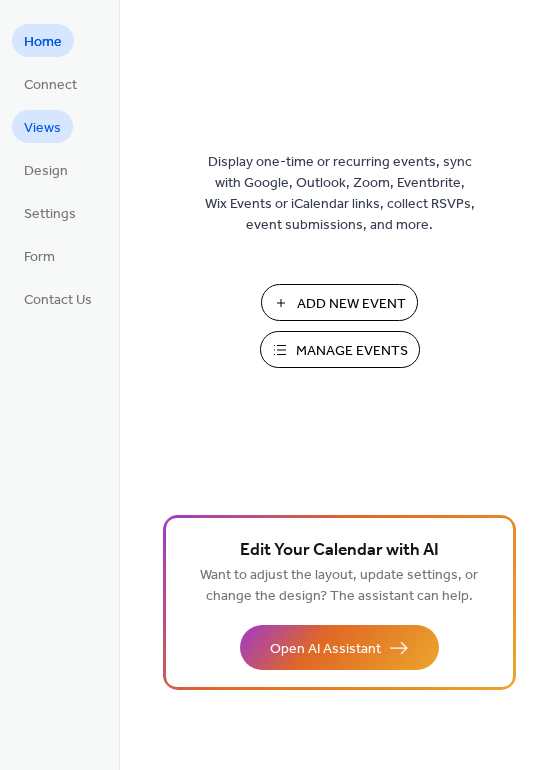 click on "Views" at bounding box center (42, 128) 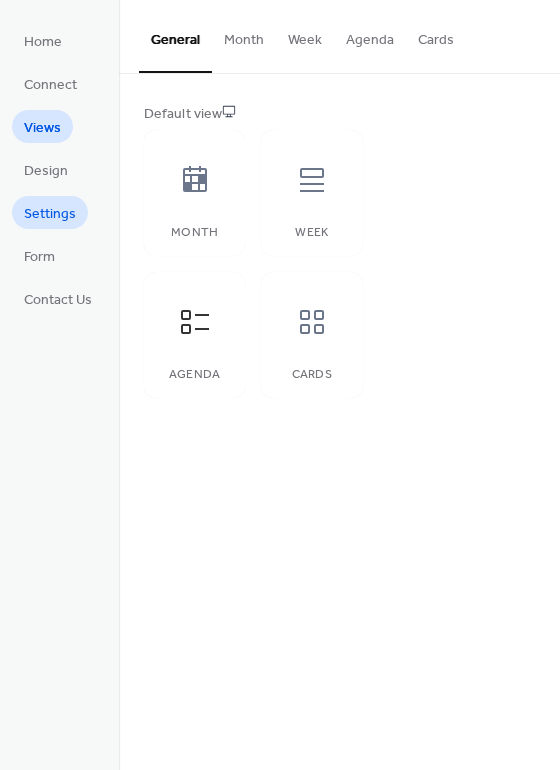 click on "Settings" at bounding box center (50, 214) 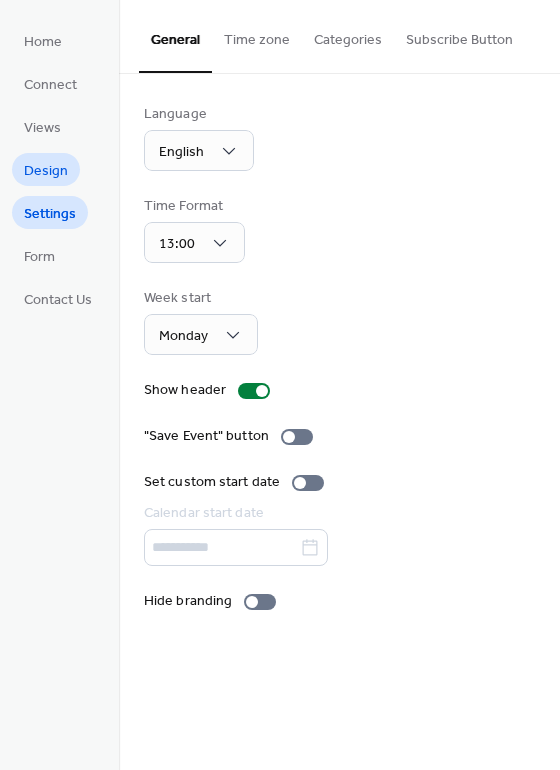click on "Design" at bounding box center (46, 171) 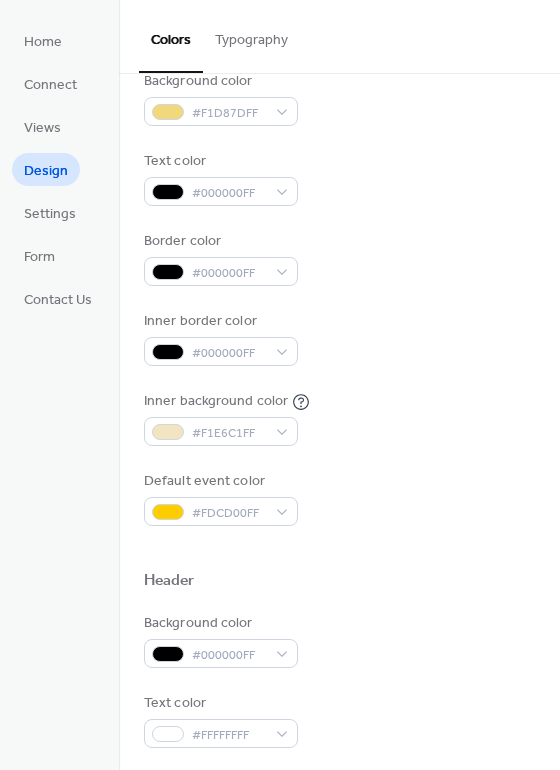 scroll, scrollTop: 0, scrollLeft: 0, axis: both 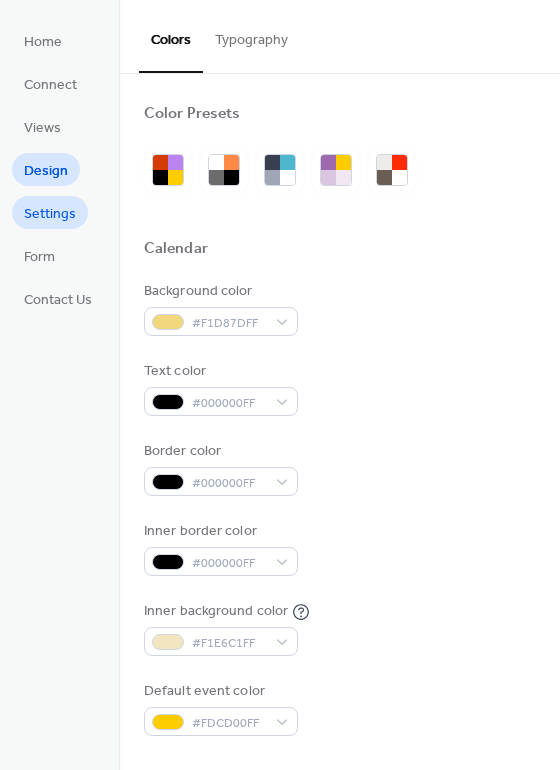 click on "Settings" at bounding box center (50, 214) 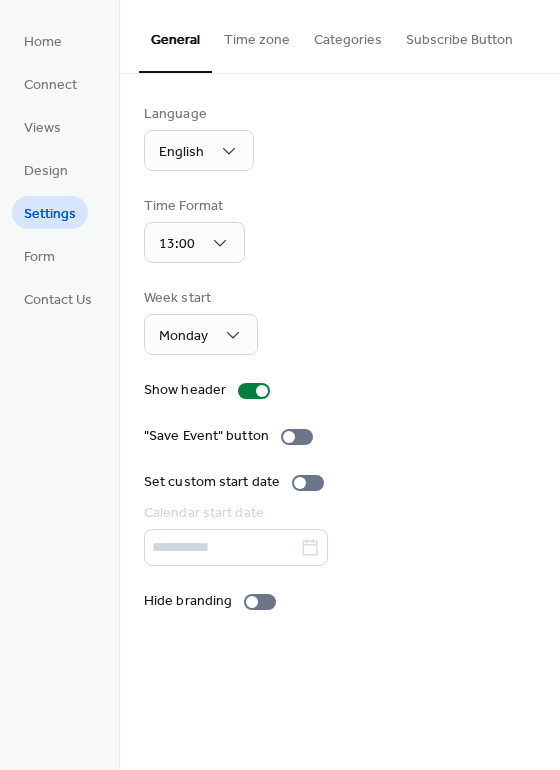 click on "Subscribe Button" at bounding box center [459, 35] 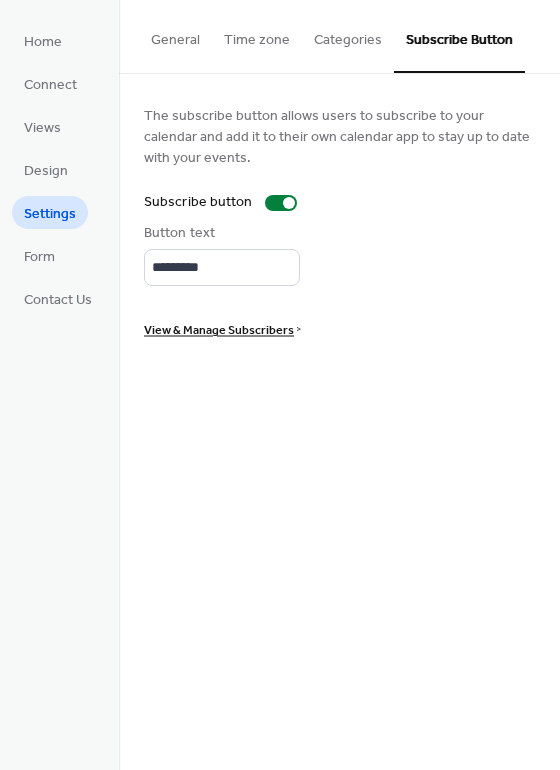 click on "View & Manage Subscribers" at bounding box center (219, 330) 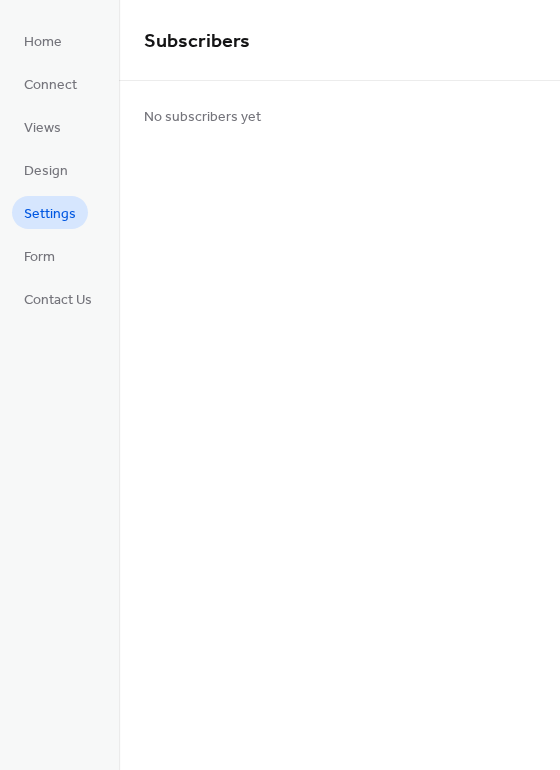 click on "Settings" at bounding box center [50, 214] 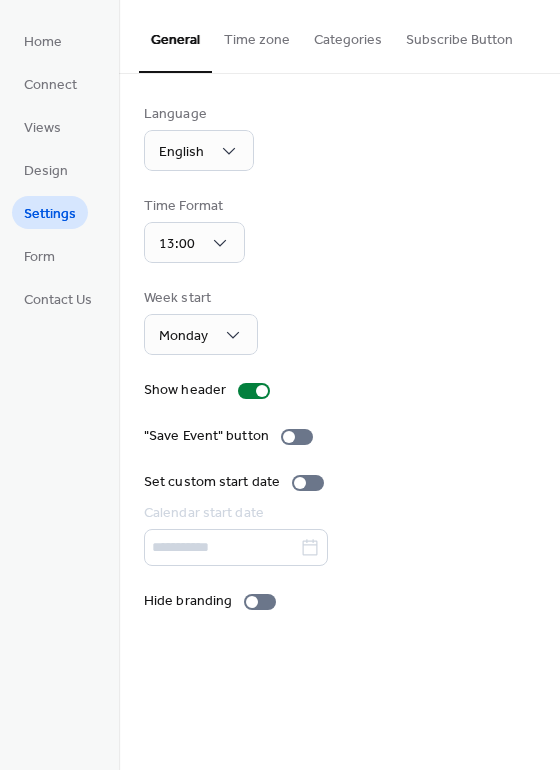 click on "Subscribe Button" at bounding box center (459, 35) 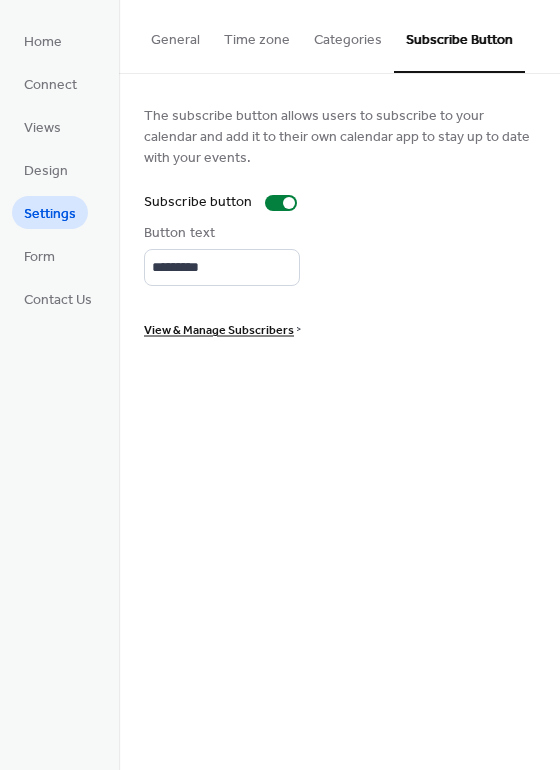 click on "Subscribe Button" at bounding box center (459, 36) 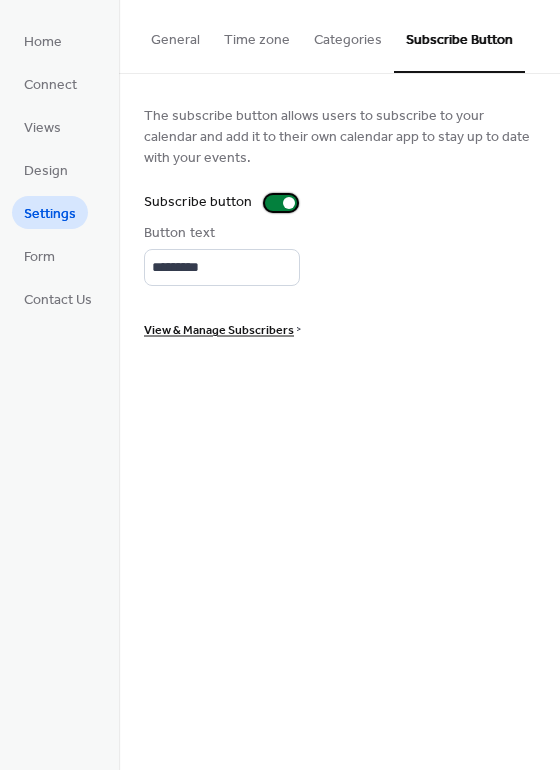 click at bounding box center (289, 203) 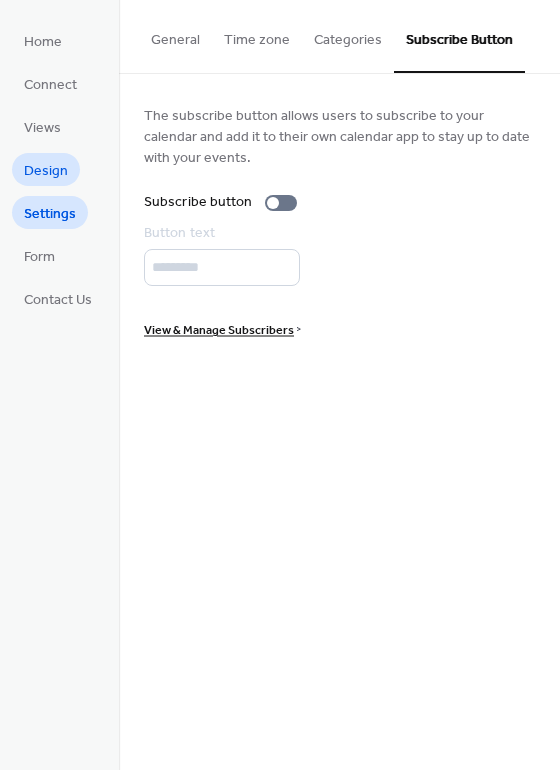 click on "Design" at bounding box center [46, 171] 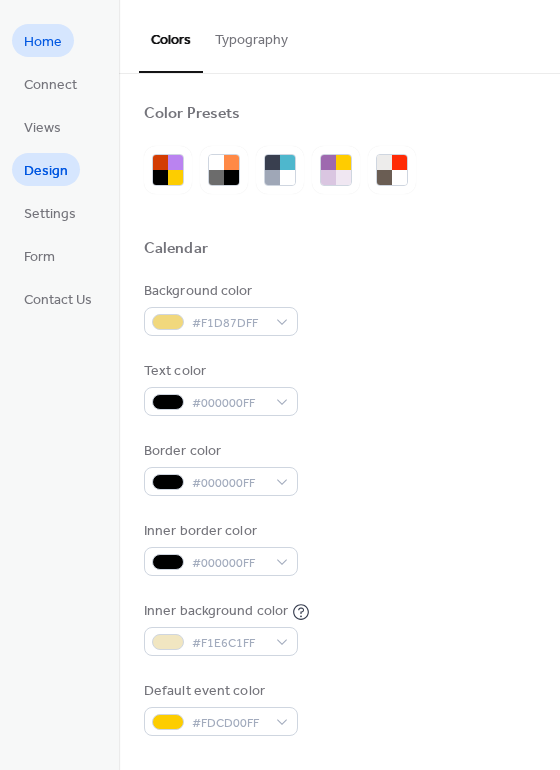 click on "Home" at bounding box center (43, 42) 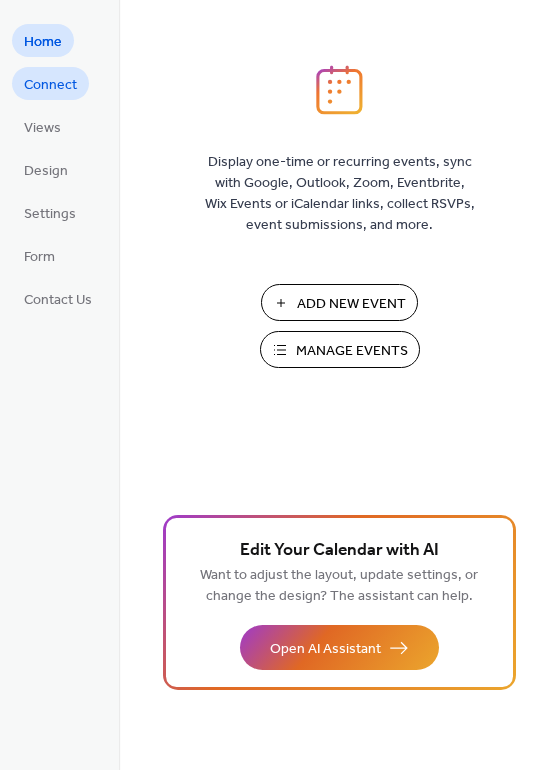 click on "Connect" at bounding box center [50, 85] 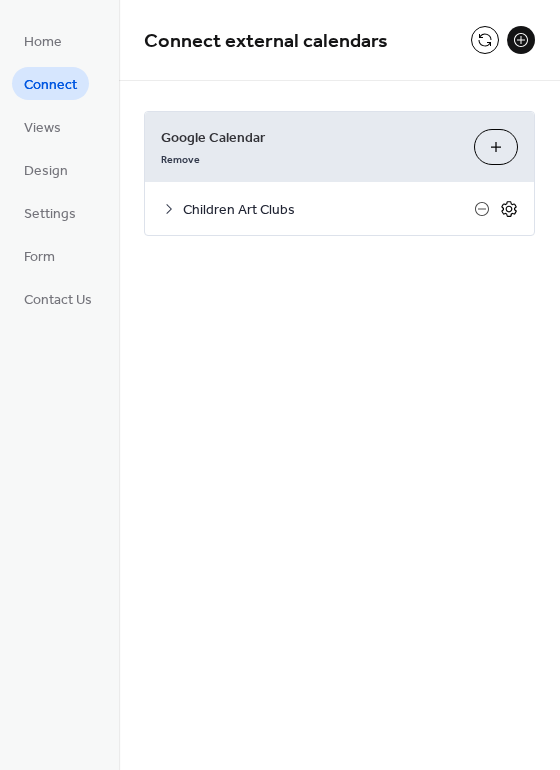 click 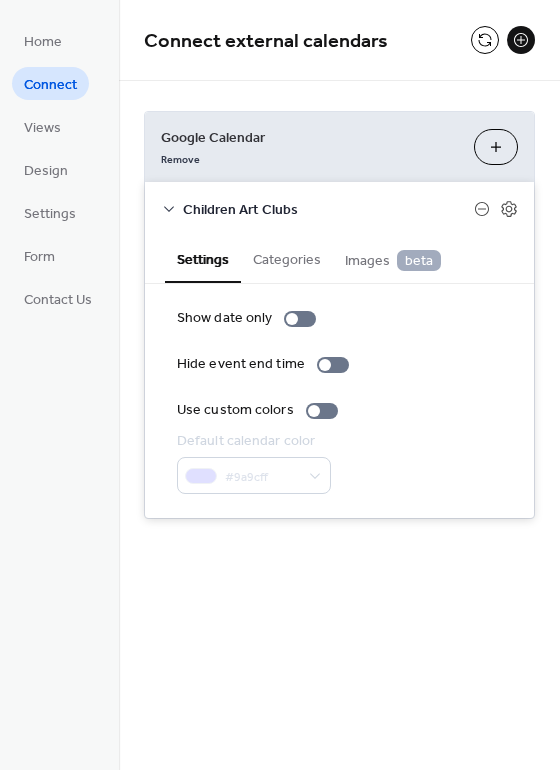 click on "Images   beta" at bounding box center [393, 261] 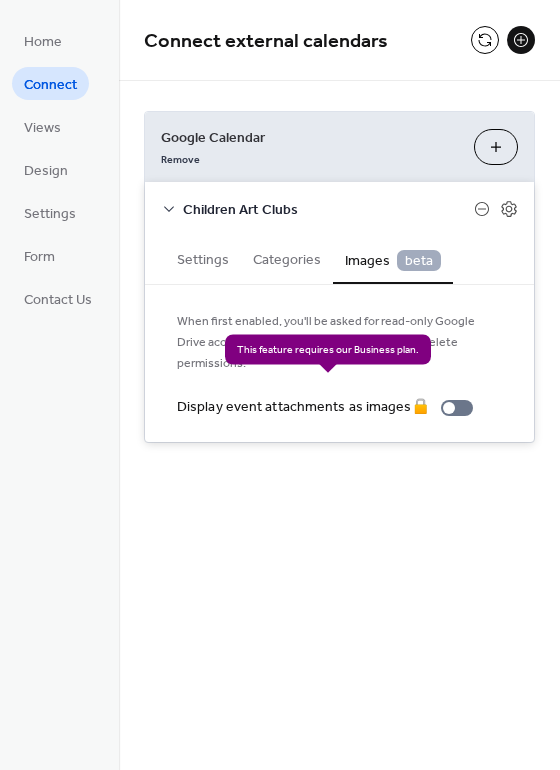 click on "Display event attachments as images  🔒" at bounding box center [329, 407] 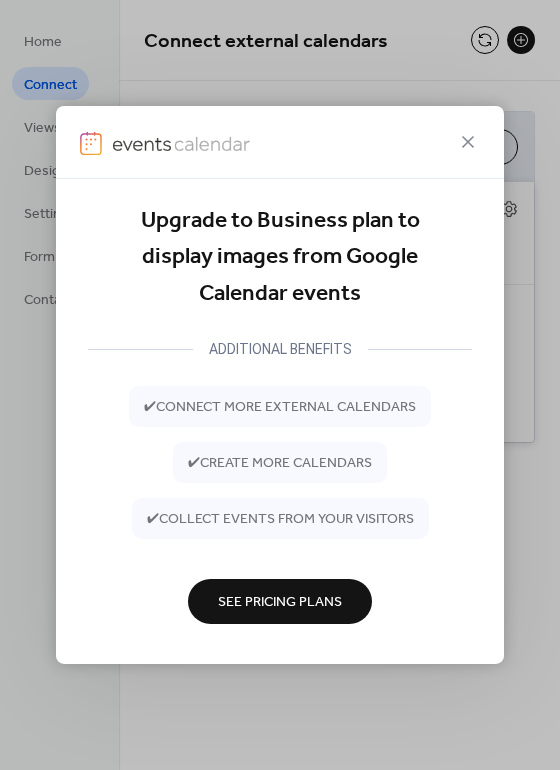 click on "See Pricing Plans" at bounding box center [280, 601] 